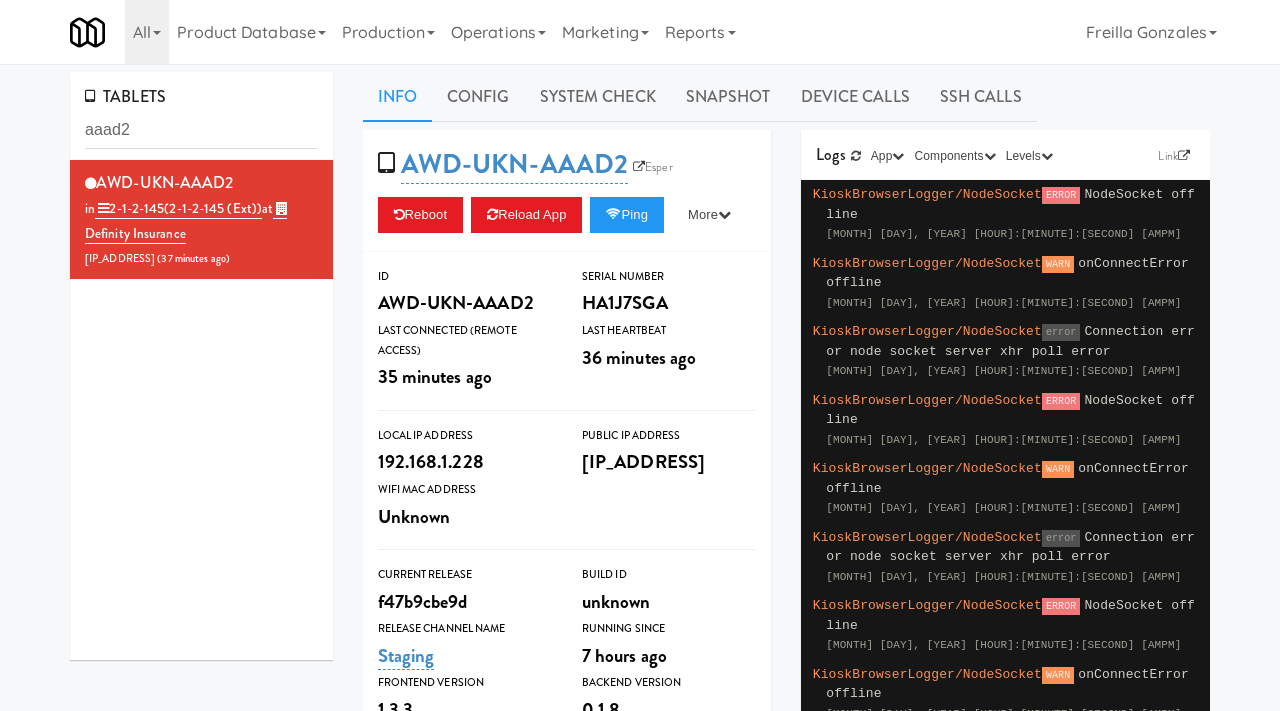 scroll, scrollTop: 0, scrollLeft: 0, axis: both 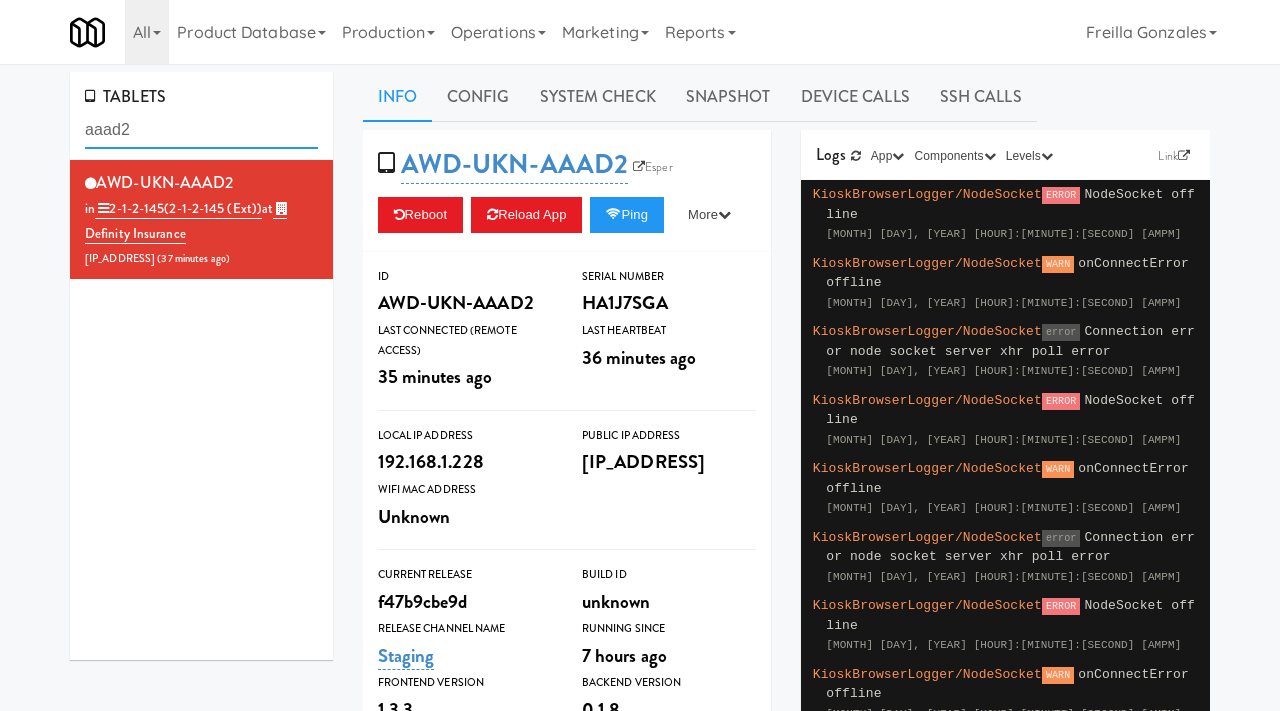 click on "aaad2" at bounding box center (201, 130) 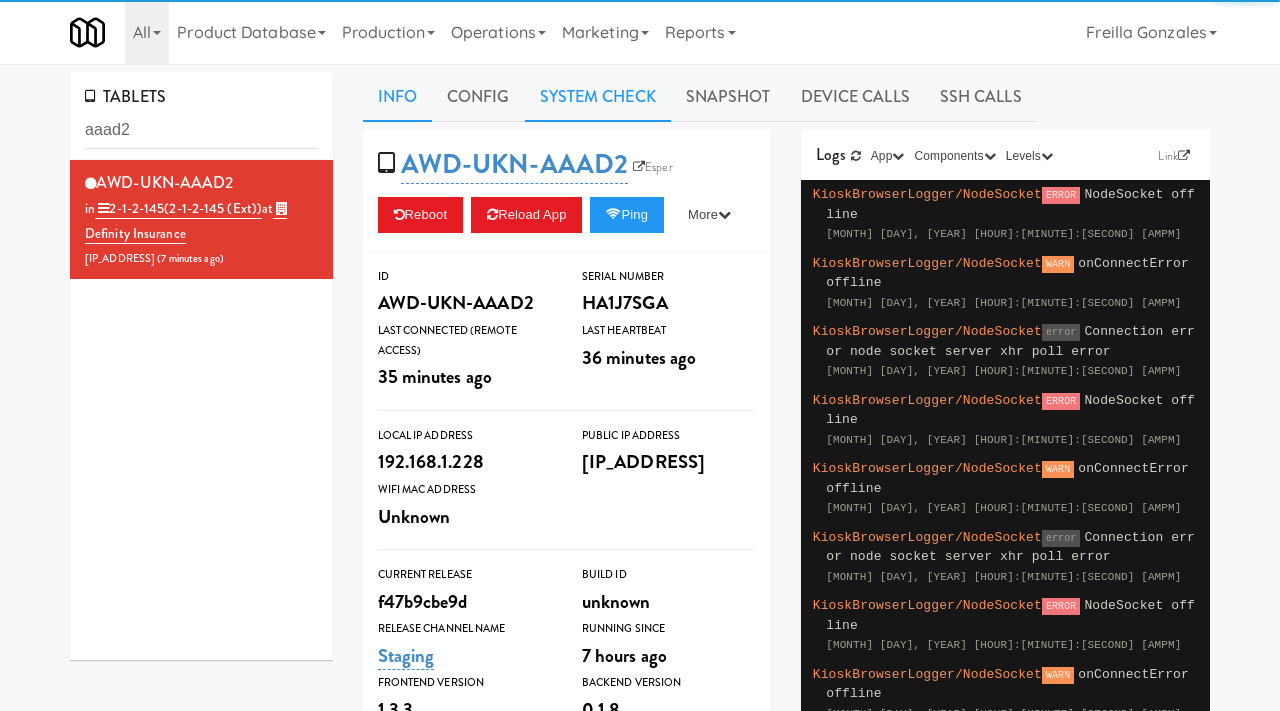 click on "System Check" at bounding box center [598, 97] 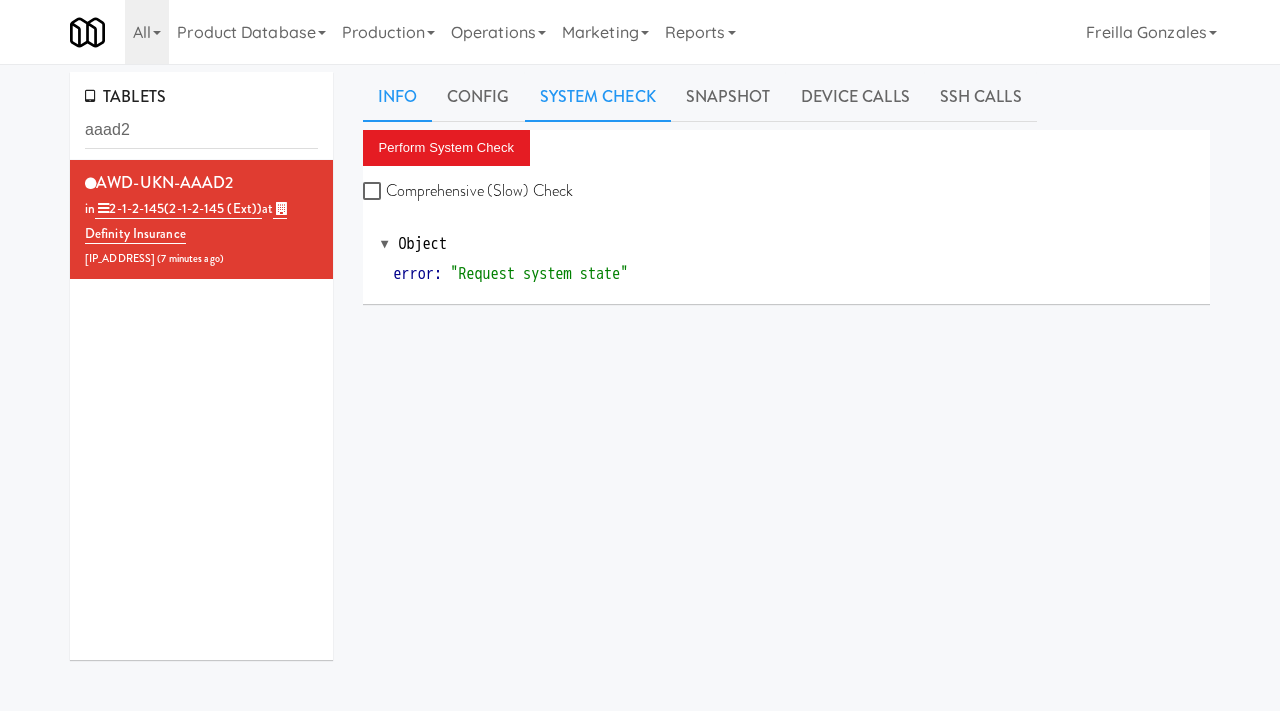 click on "Info" at bounding box center [397, 97] 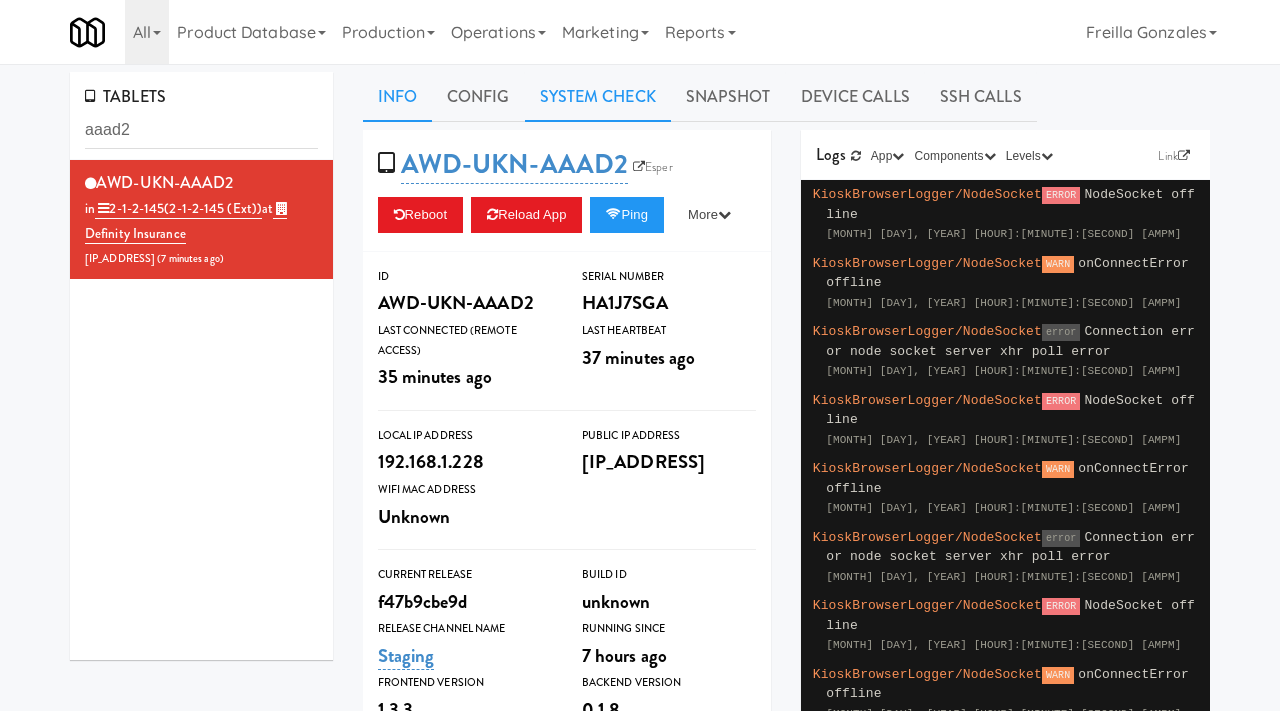 click on "System Check" at bounding box center [598, 97] 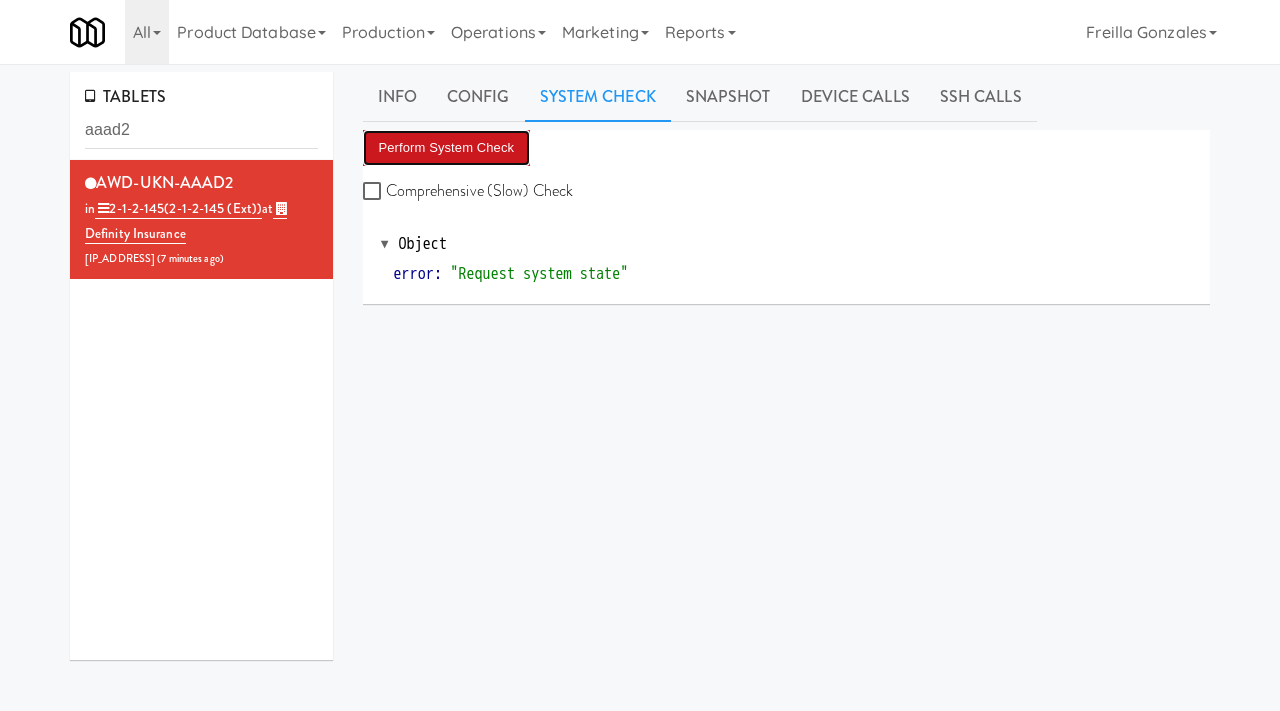 click on "Perform System Check" at bounding box center (447, 148) 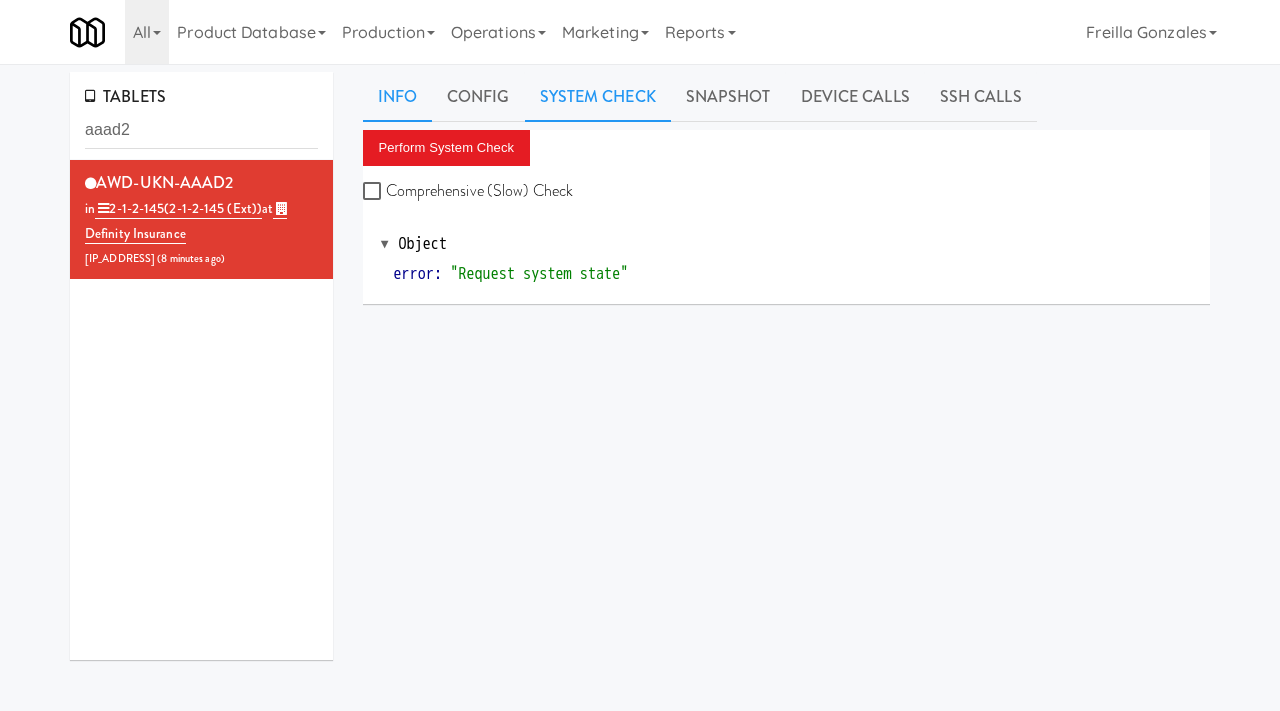 click on "Info" at bounding box center (397, 97) 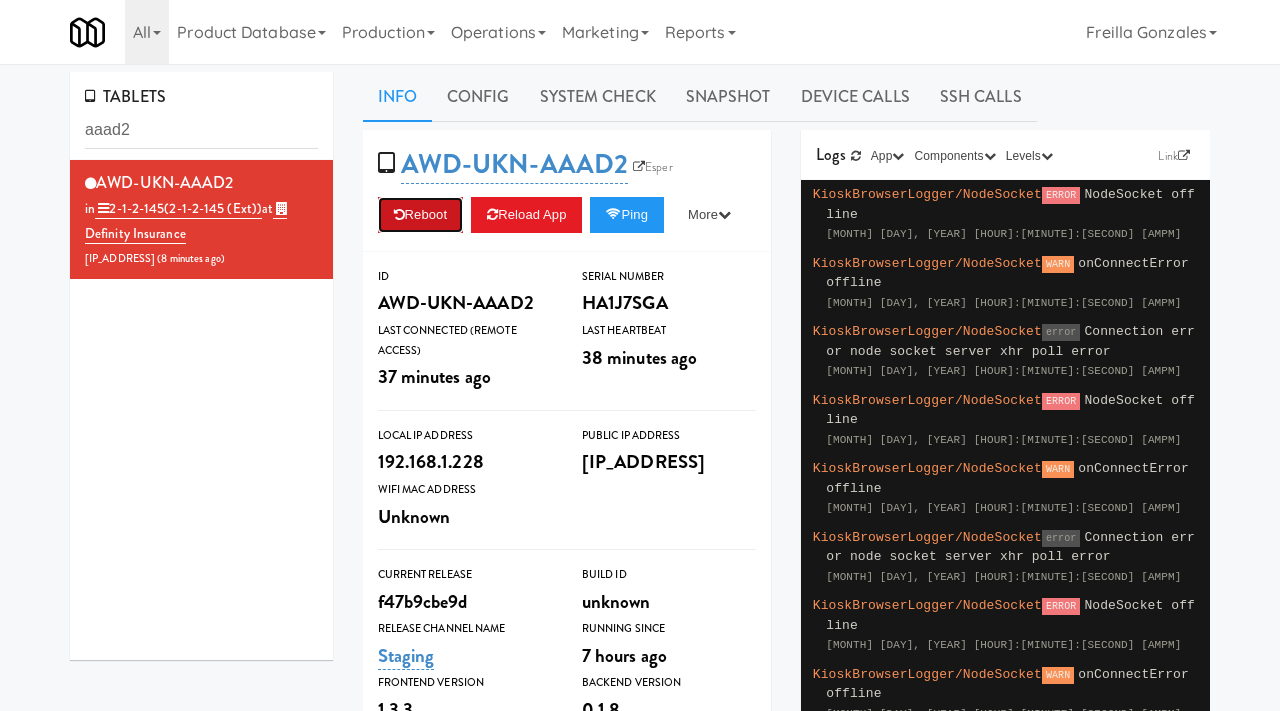 click on "Reboot" at bounding box center [421, 215] 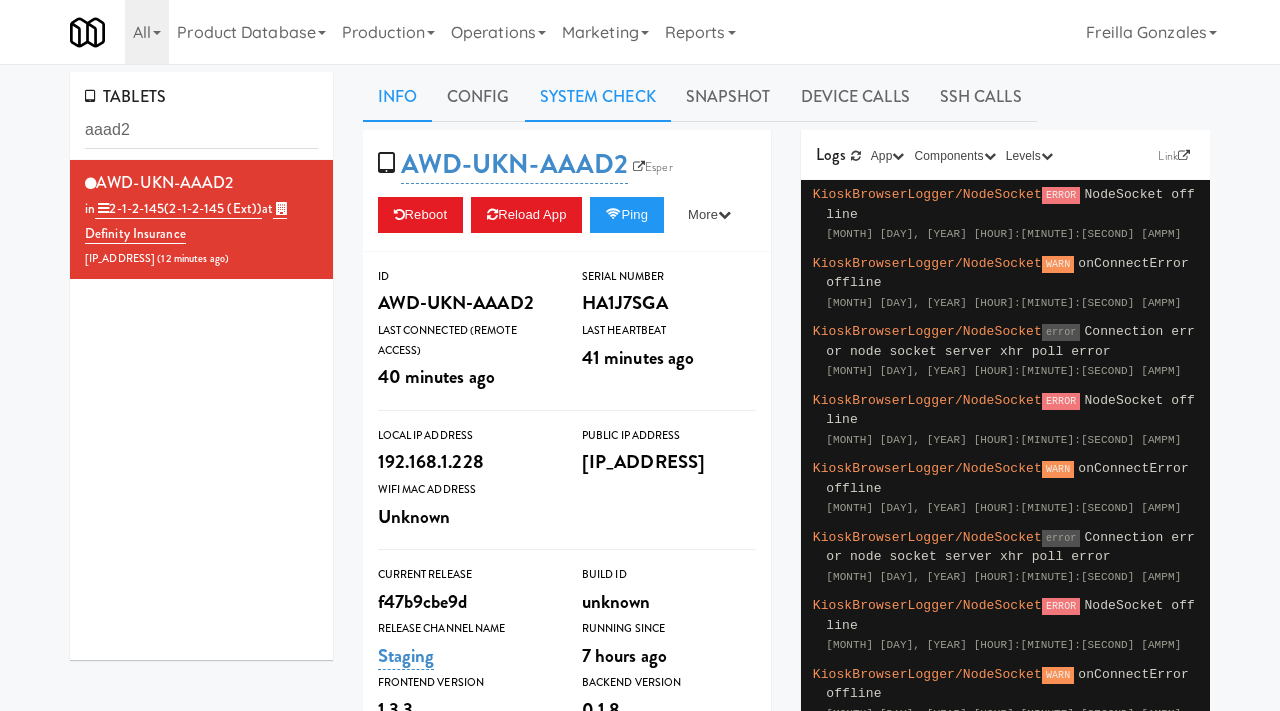click on "System Check" at bounding box center [598, 97] 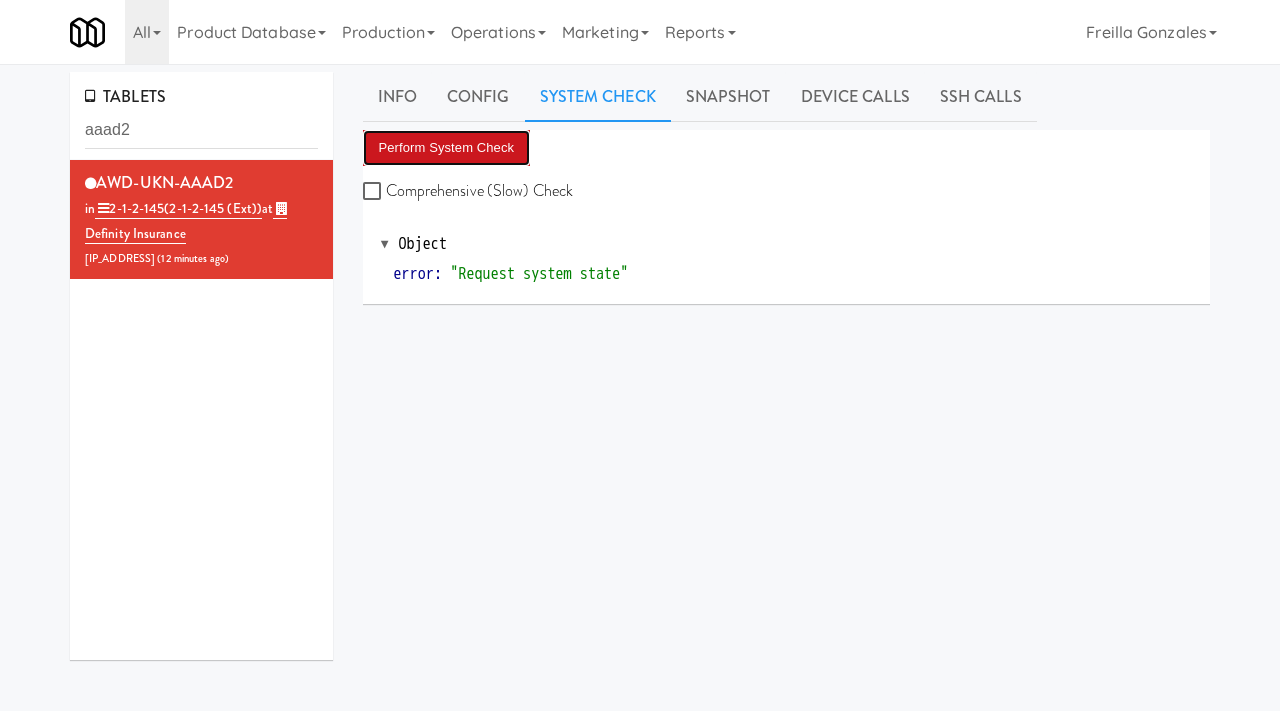 click on "Perform System Check" at bounding box center [447, 148] 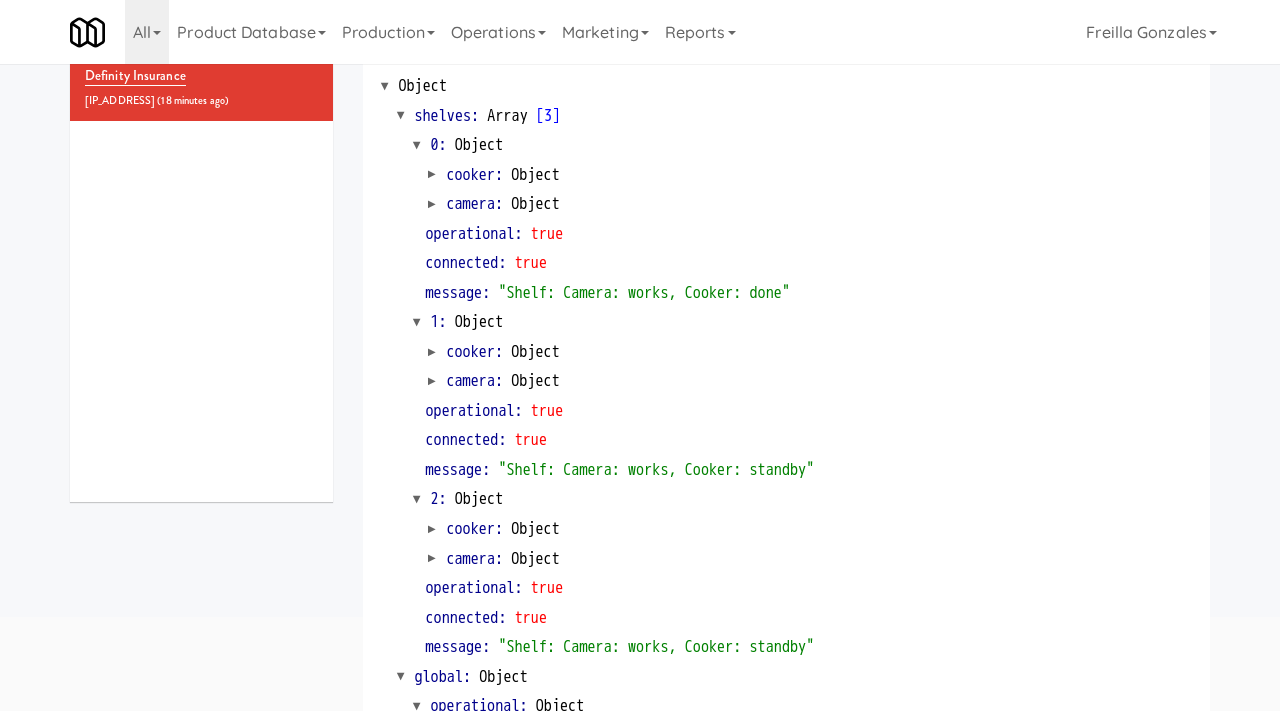scroll, scrollTop: 0, scrollLeft: 0, axis: both 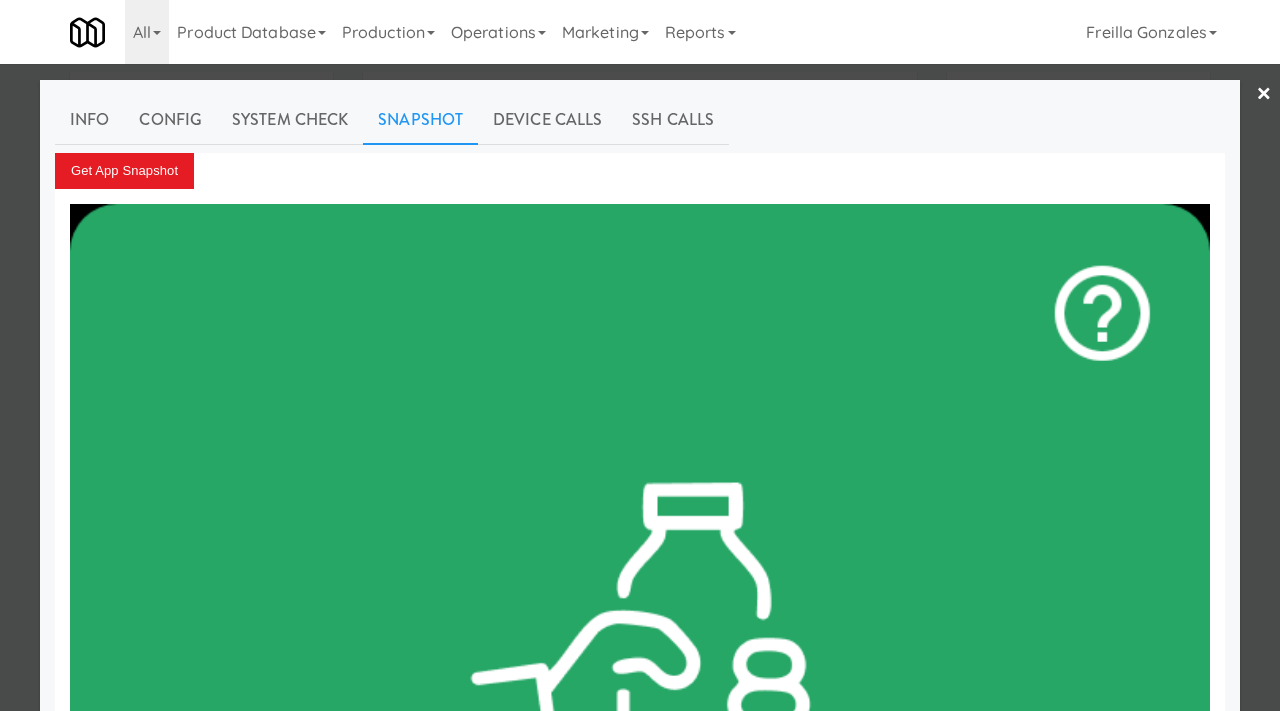 click at bounding box center (640, 355) 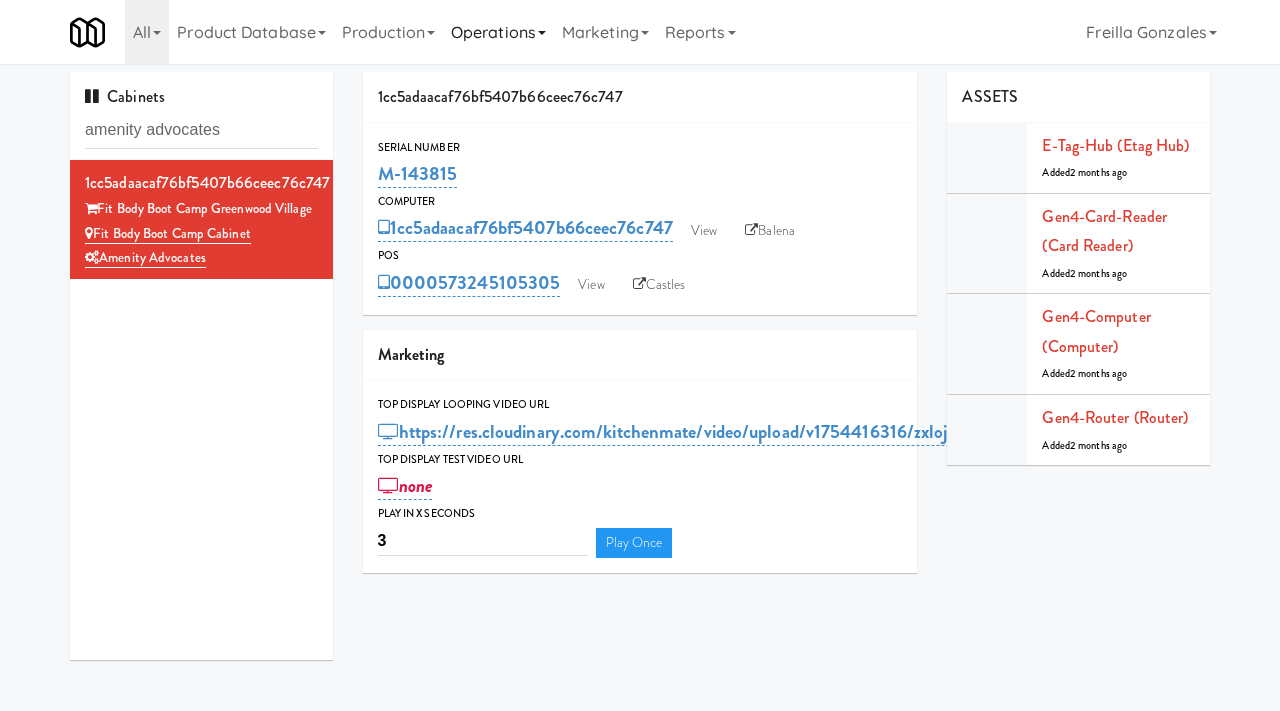 click on "Operations" at bounding box center [498, 32] 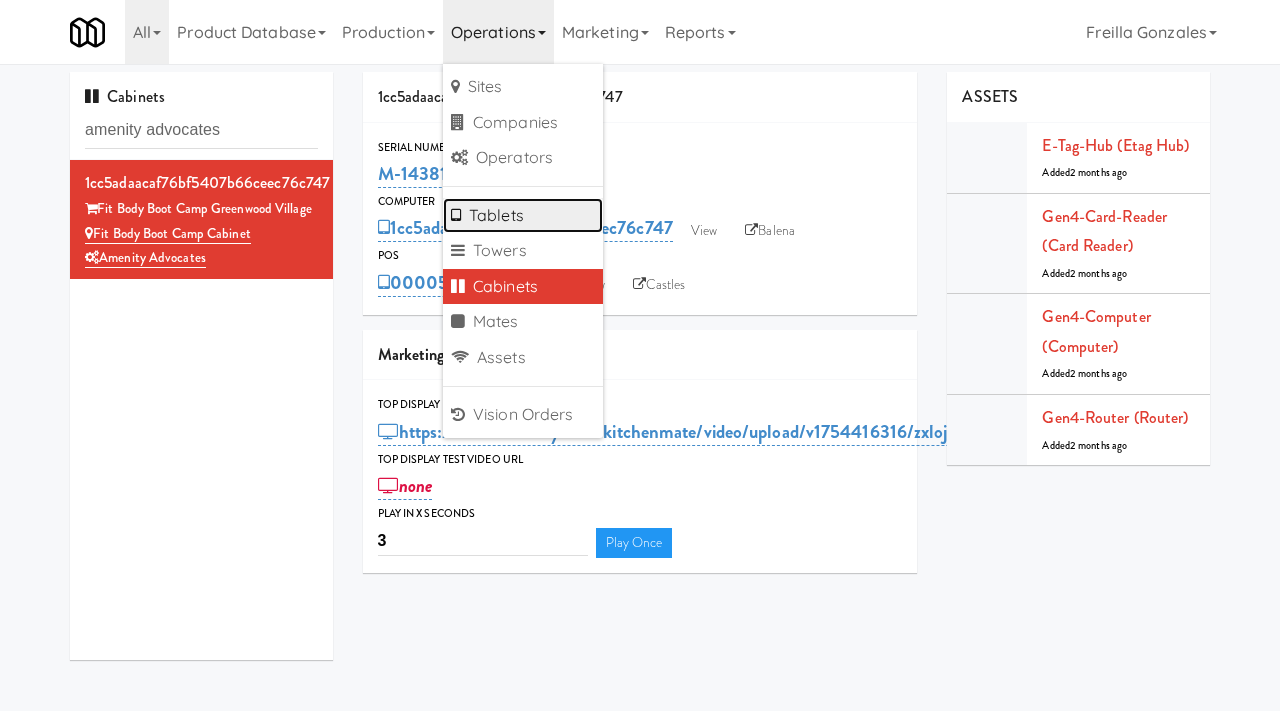 click on "Tablets" at bounding box center (523, 216) 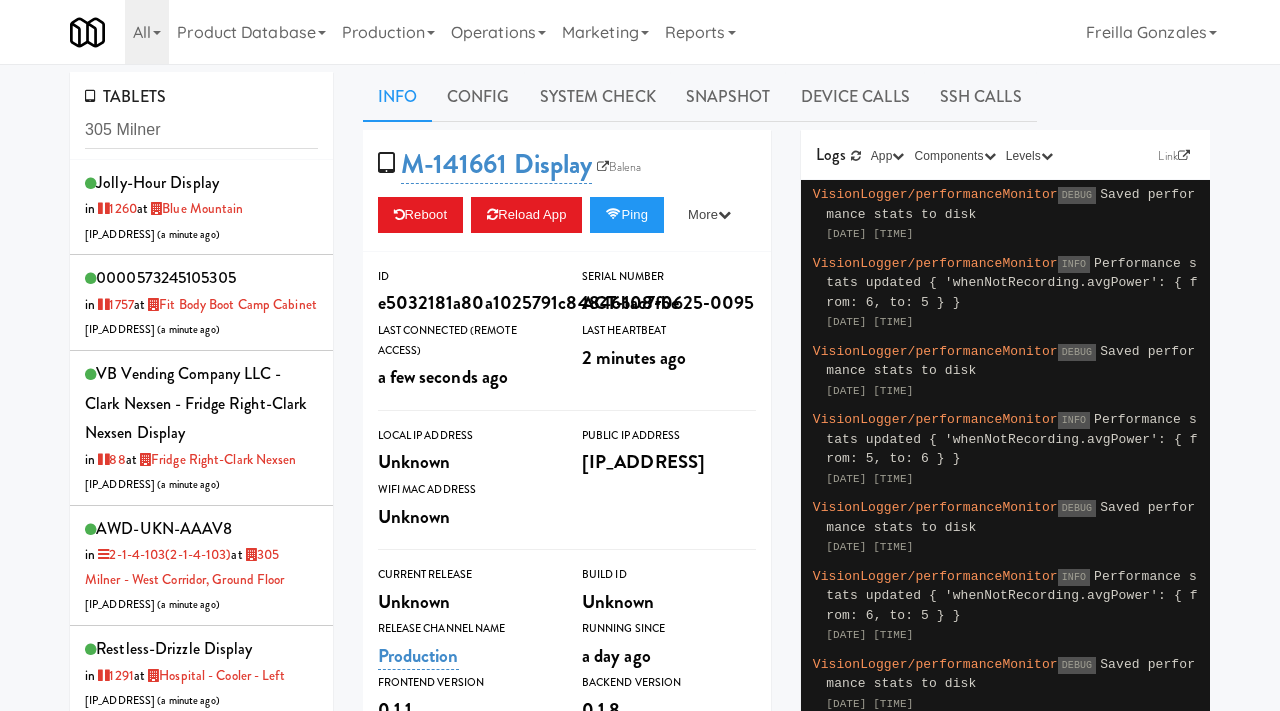 type on "[NUMBER] [STREET]" 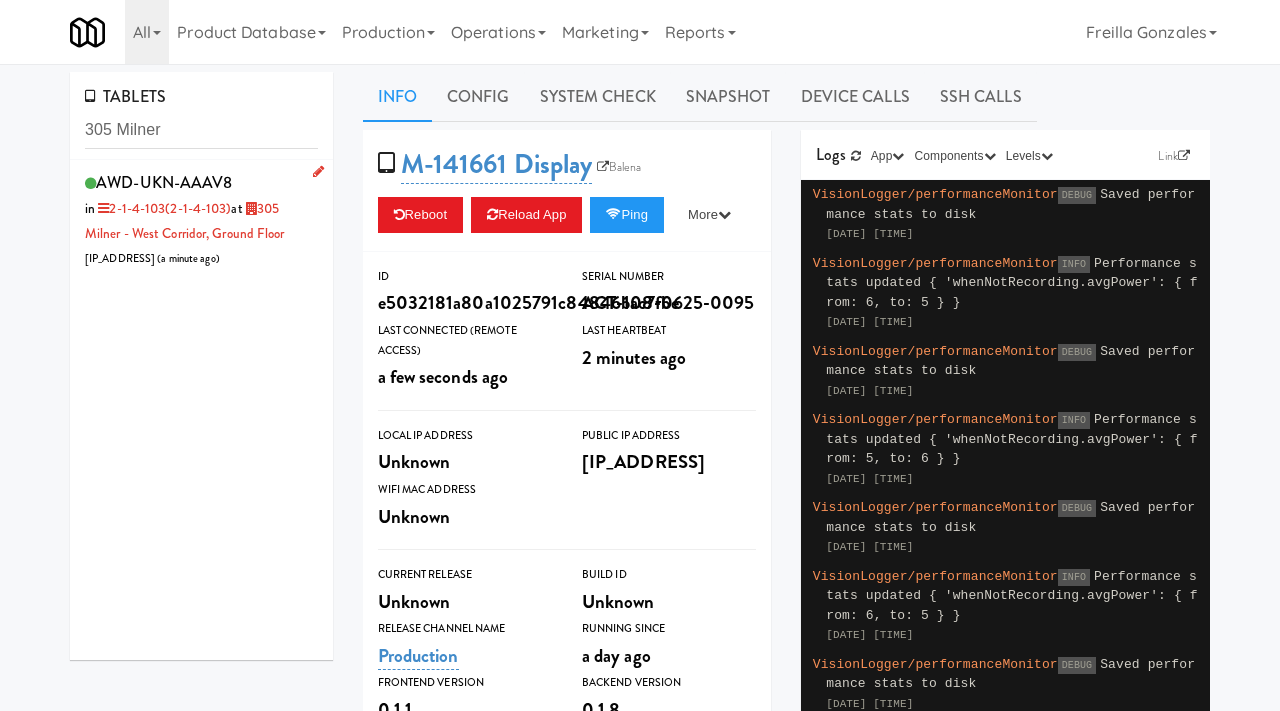 click on "AWD-UKN-AAAV8   in     2-1-4-103  (2-1-4-103)  at     305 Milner - West Corridor, Ground Floor 192.65.234.62 ( a minute ago )" at bounding box center (201, 219) 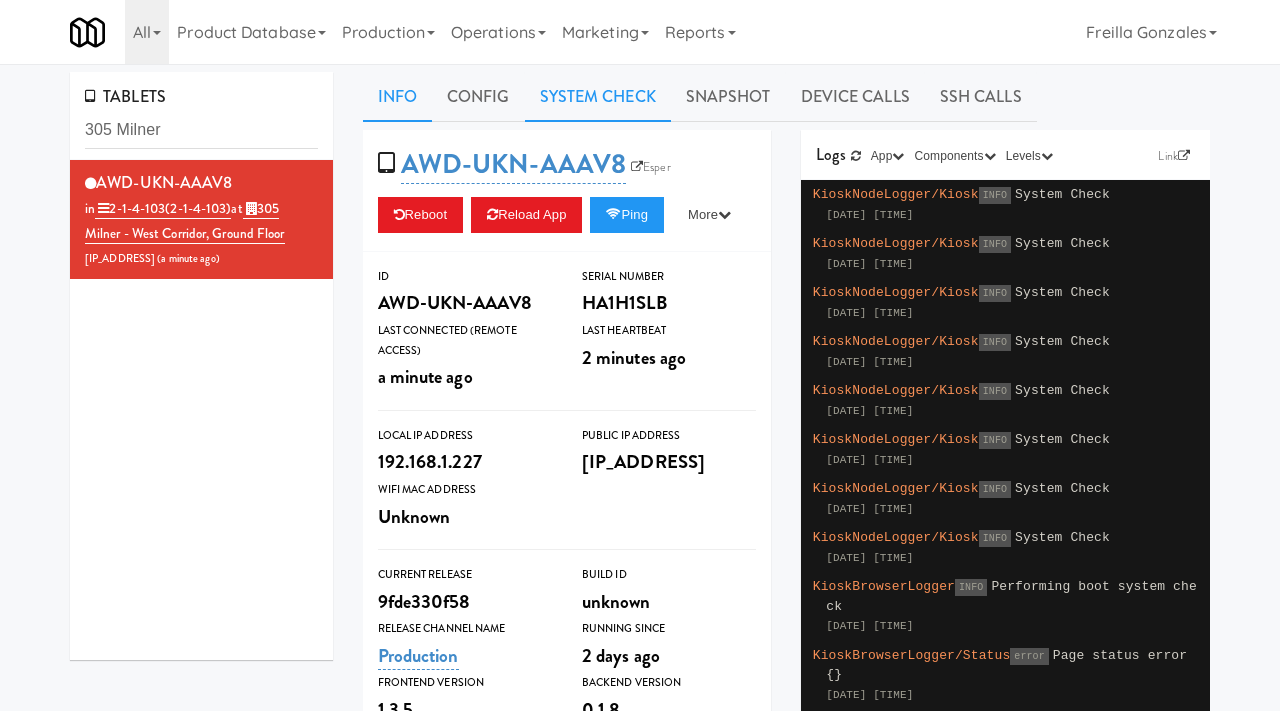click on "System Check" at bounding box center (598, 97) 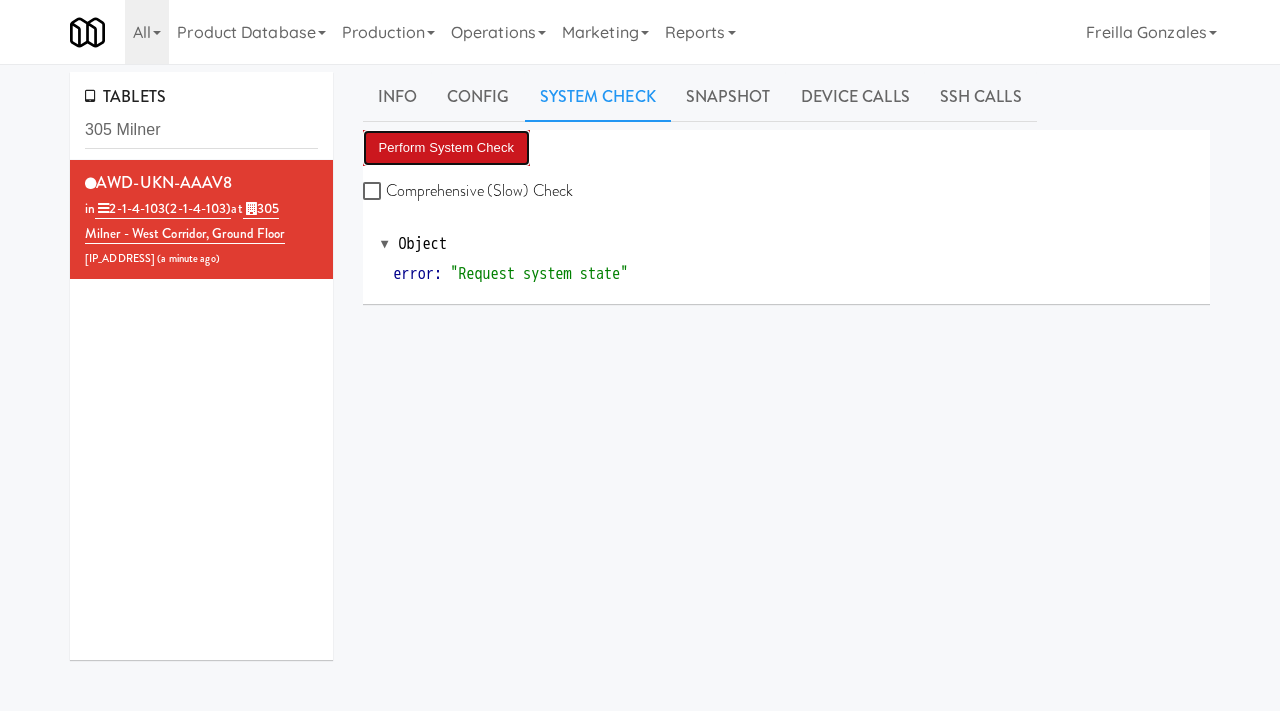 click on "Perform System Check" at bounding box center [447, 148] 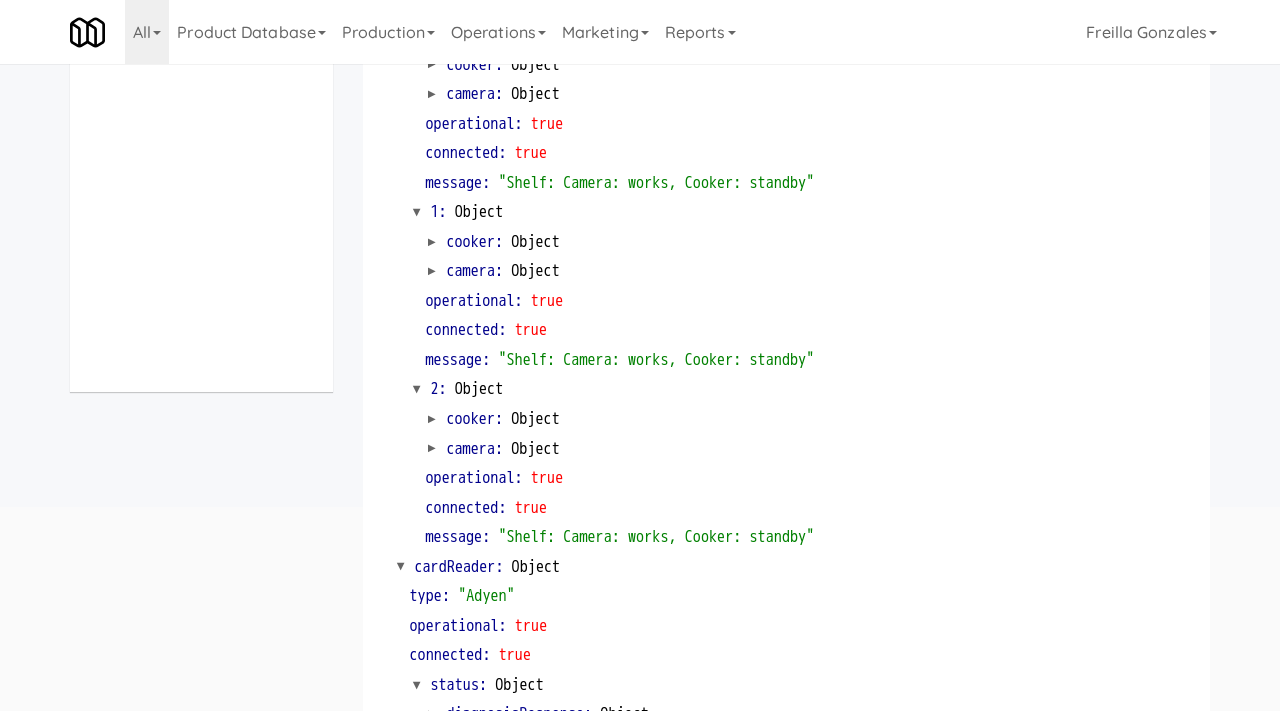 scroll, scrollTop: 0, scrollLeft: 0, axis: both 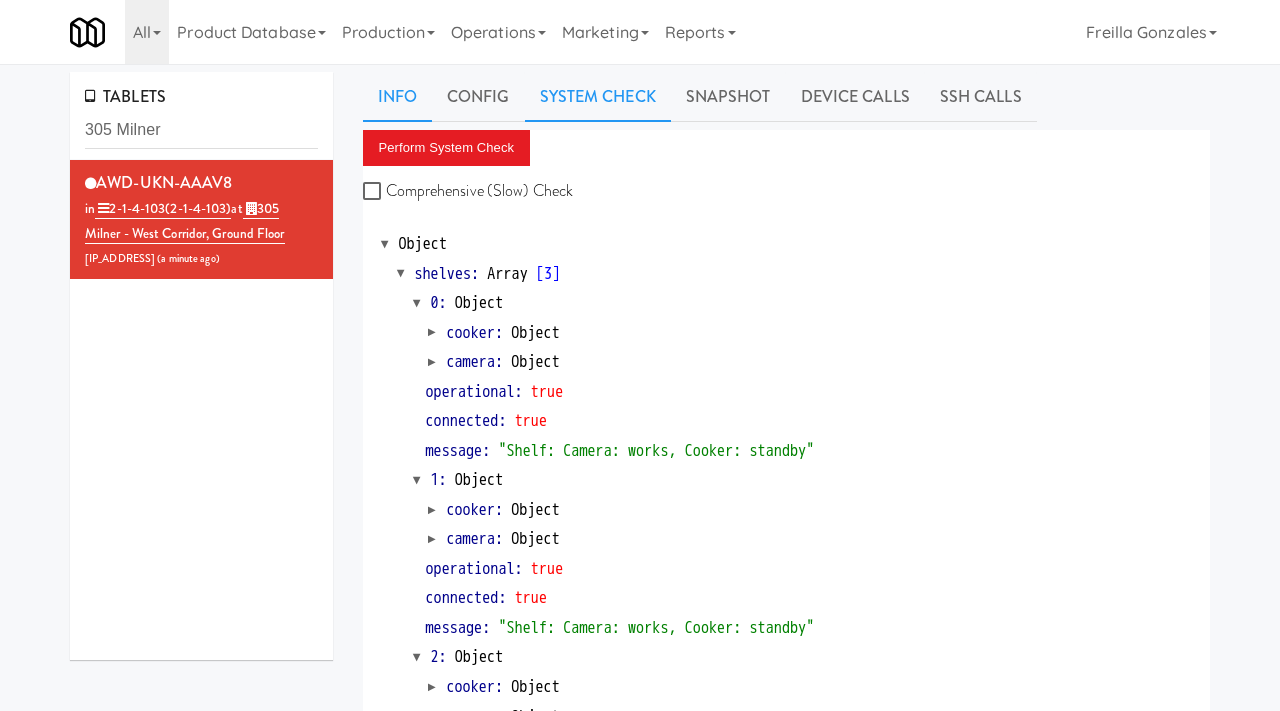 click on "Info" at bounding box center [397, 97] 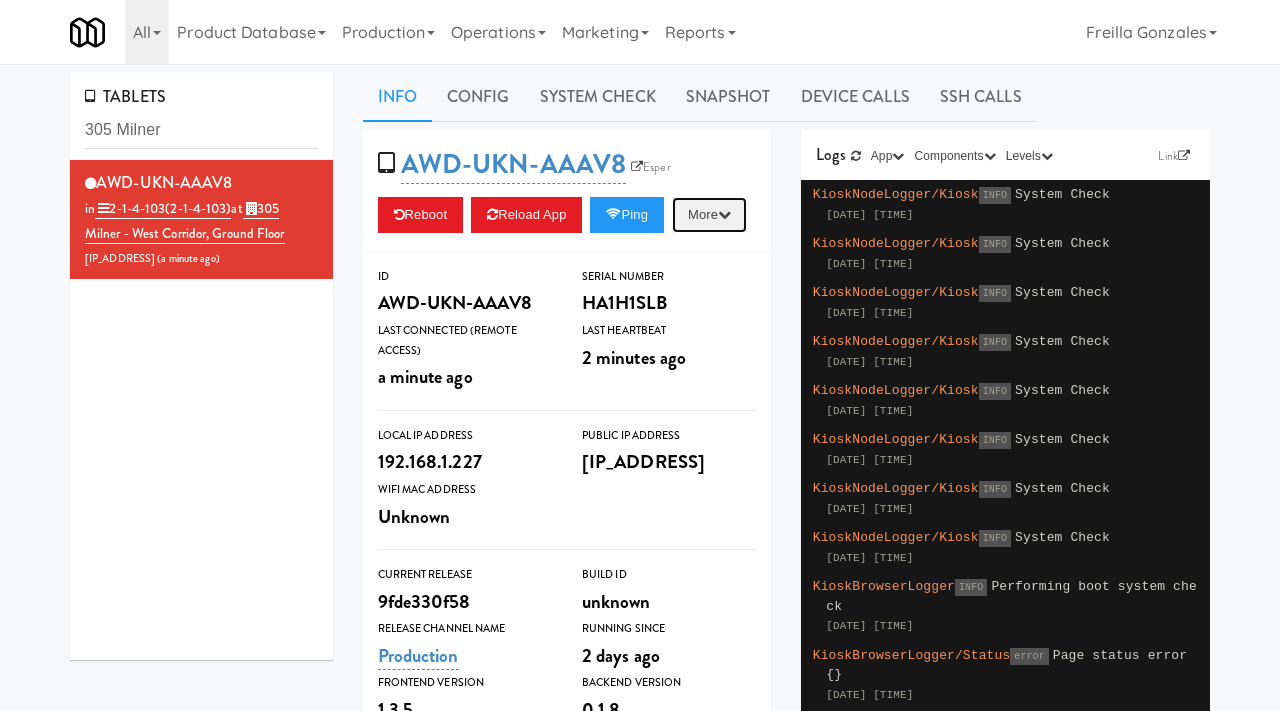 click at bounding box center [724, 214] 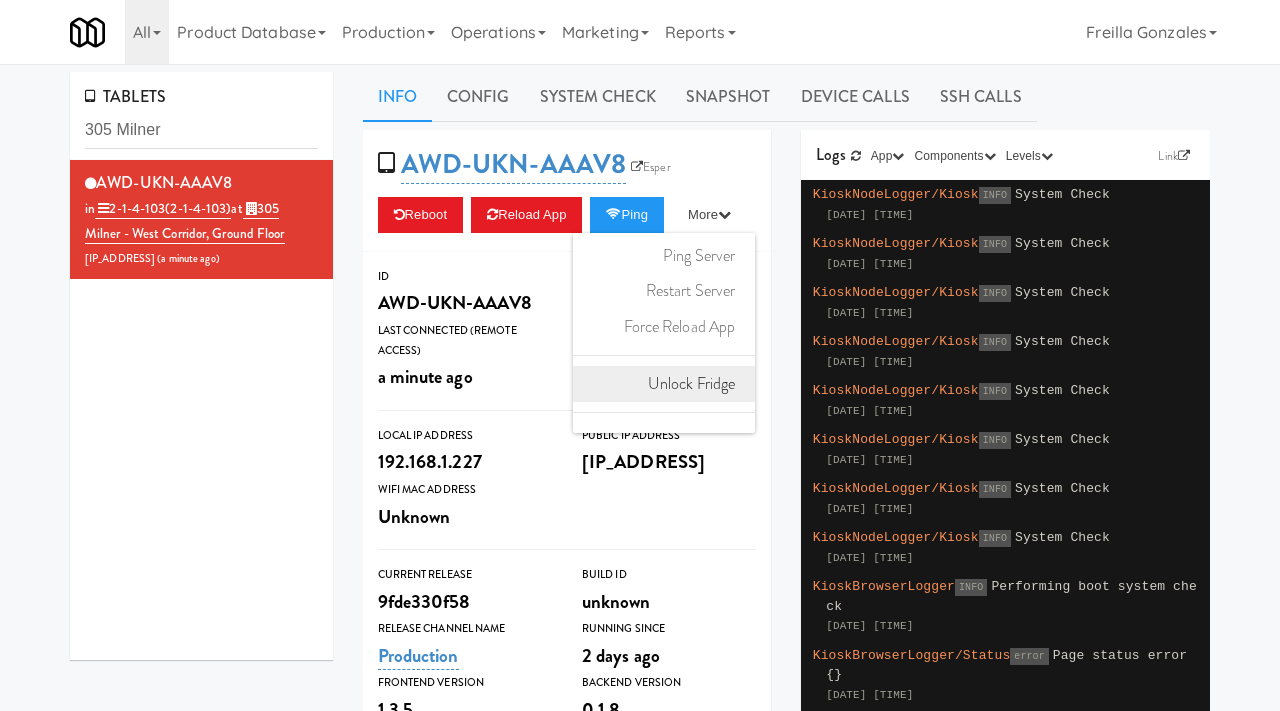 click on "Unlock Fridge" at bounding box center [664, 384] 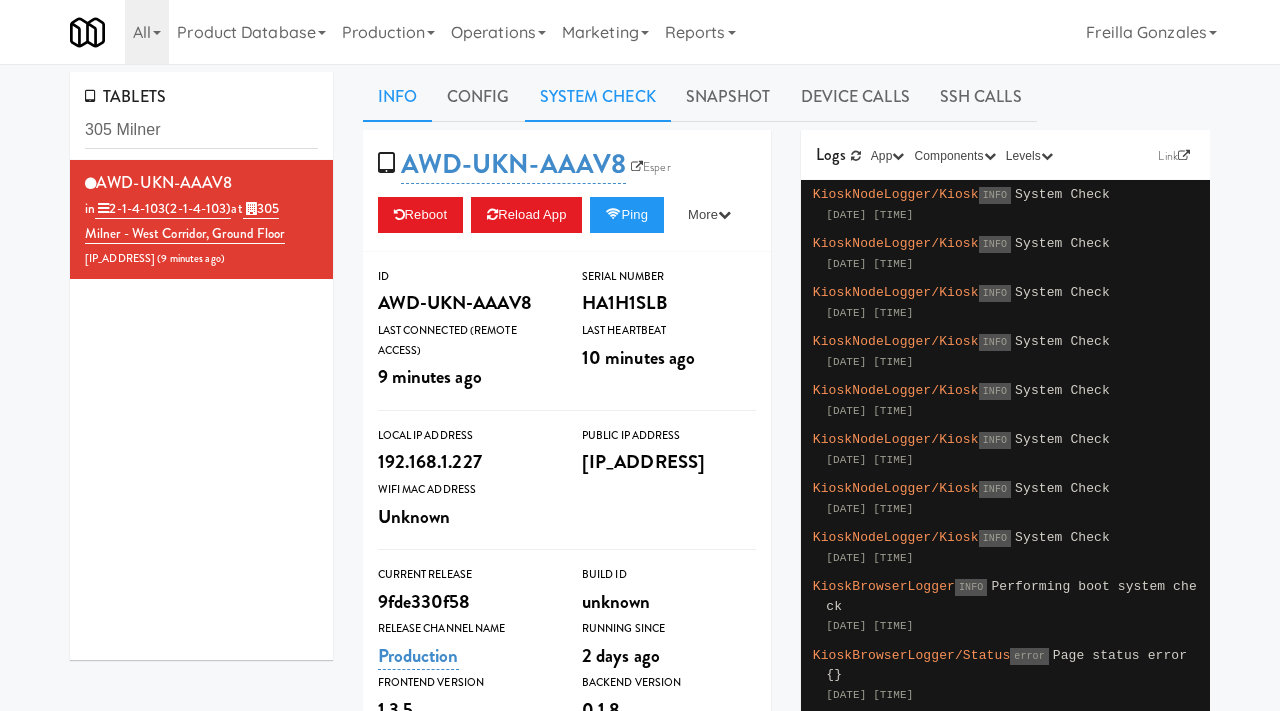 click on "System Check" at bounding box center [598, 97] 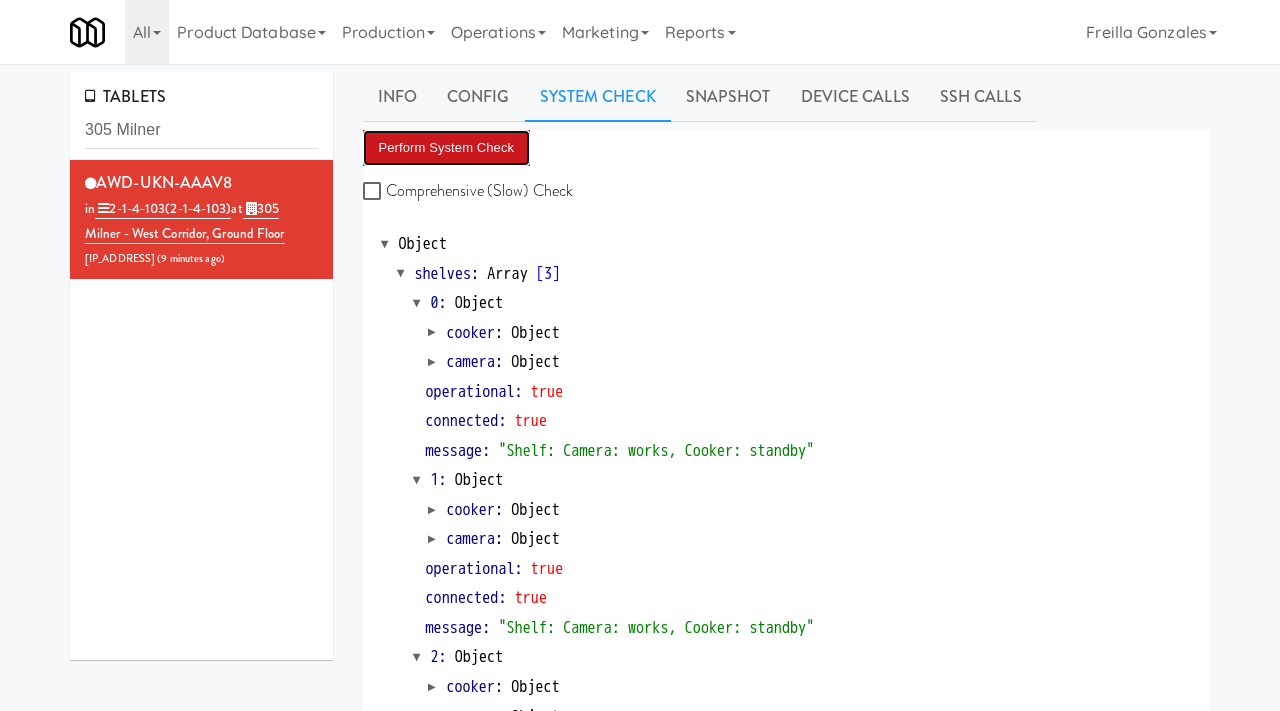 click on "Perform System Check" at bounding box center [447, 148] 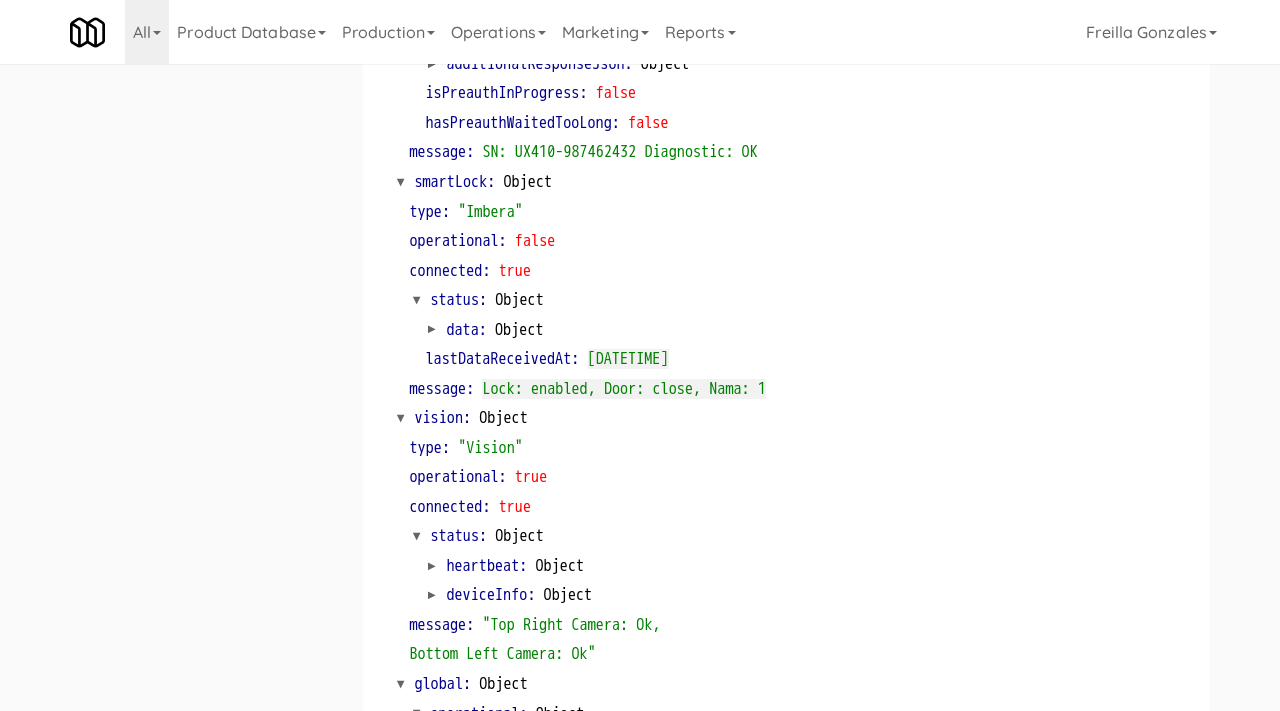 scroll, scrollTop: 0, scrollLeft: 0, axis: both 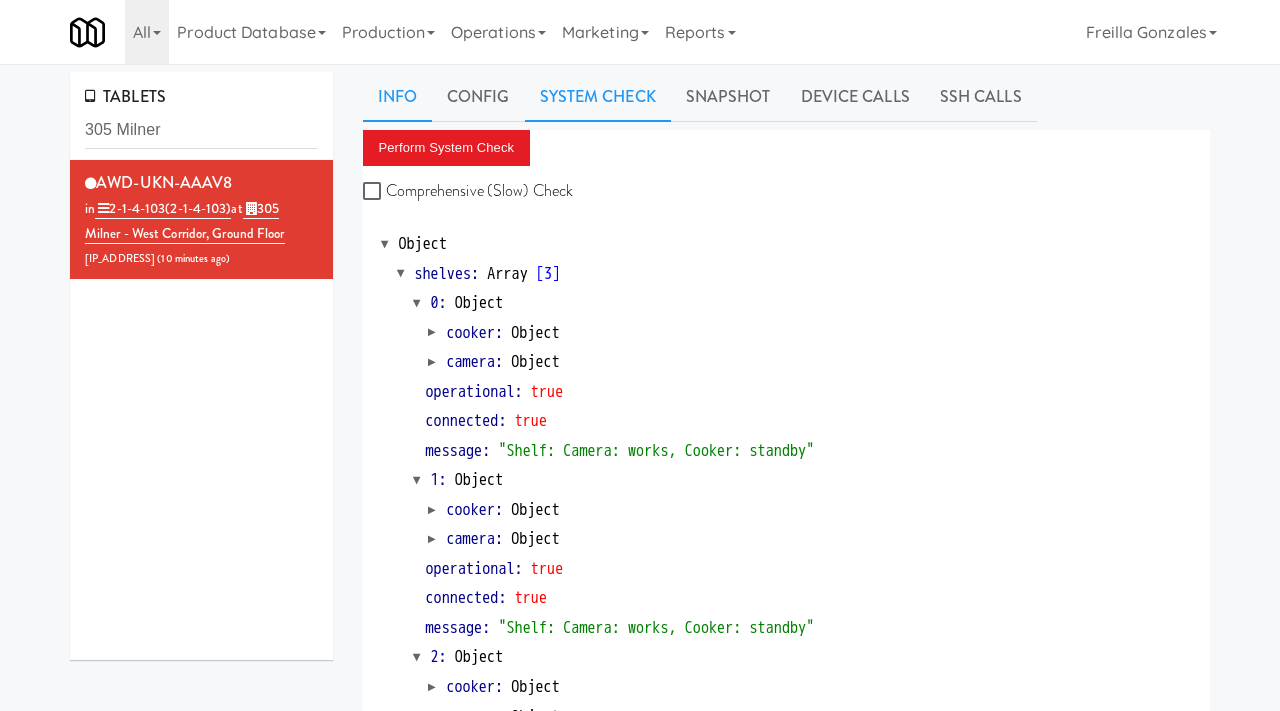 click on "Info" at bounding box center [397, 97] 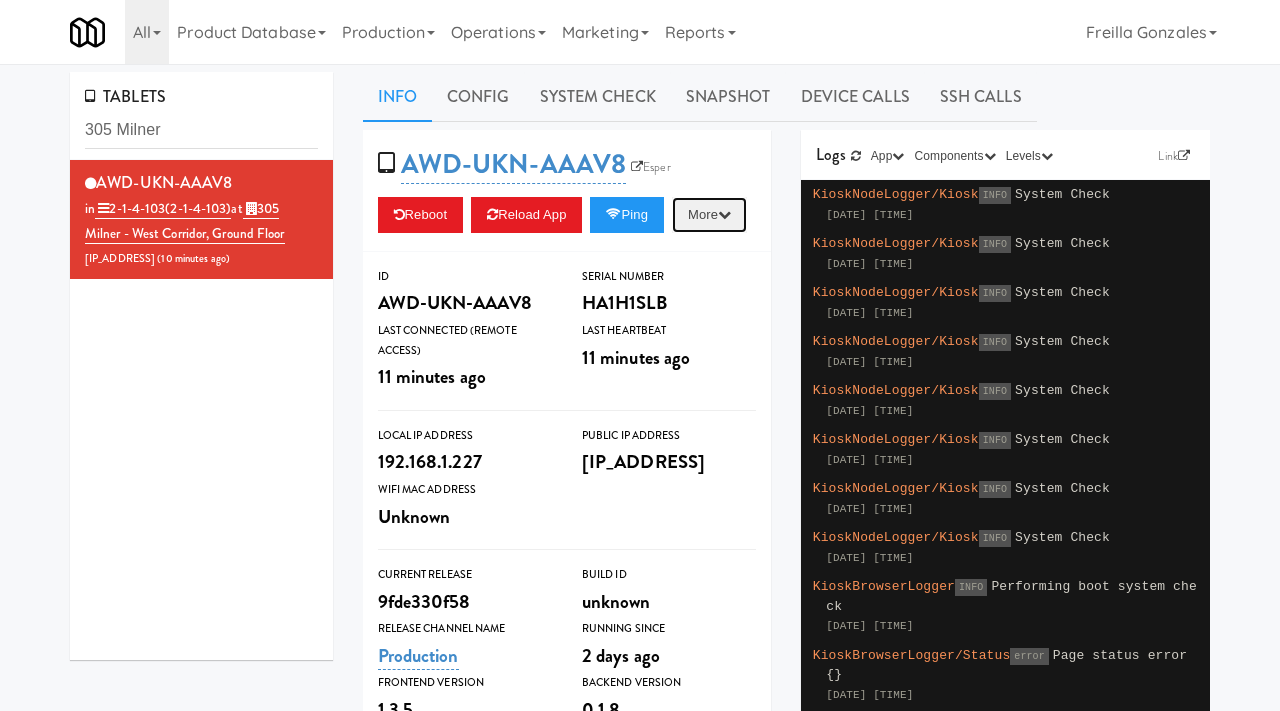click at bounding box center (724, 214) 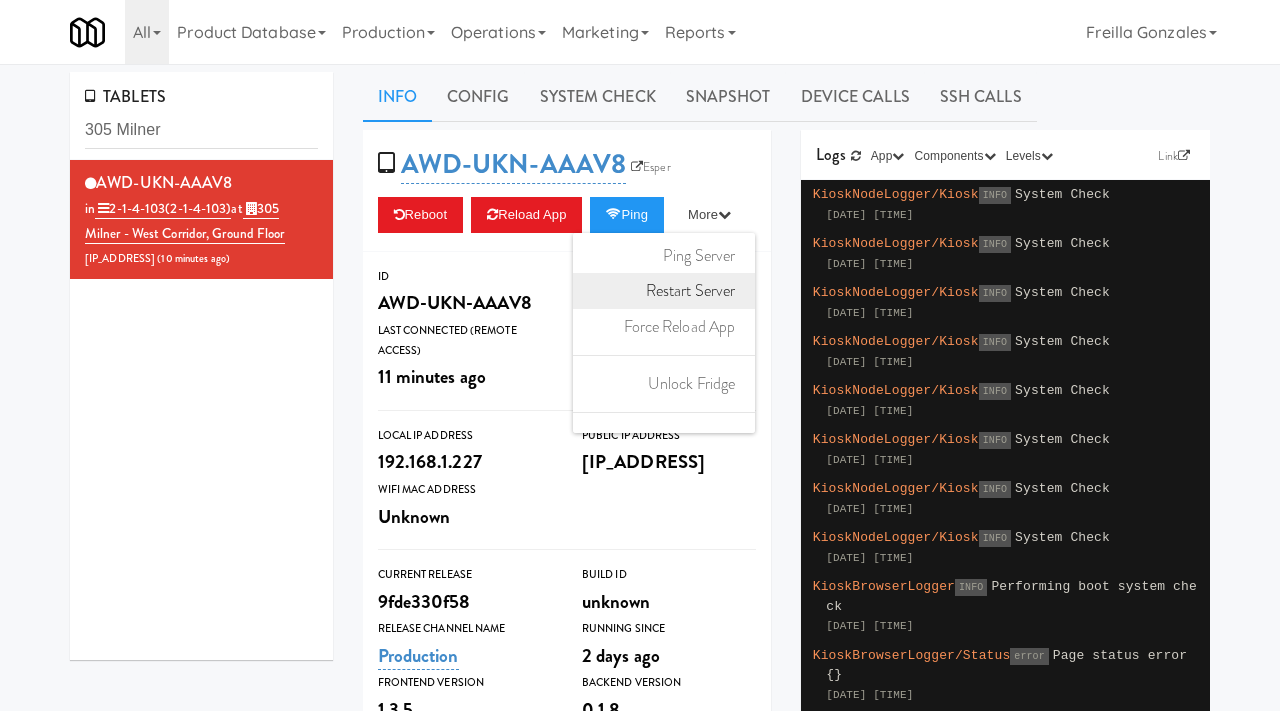 click on "Restart Server" at bounding box center (664, 291) 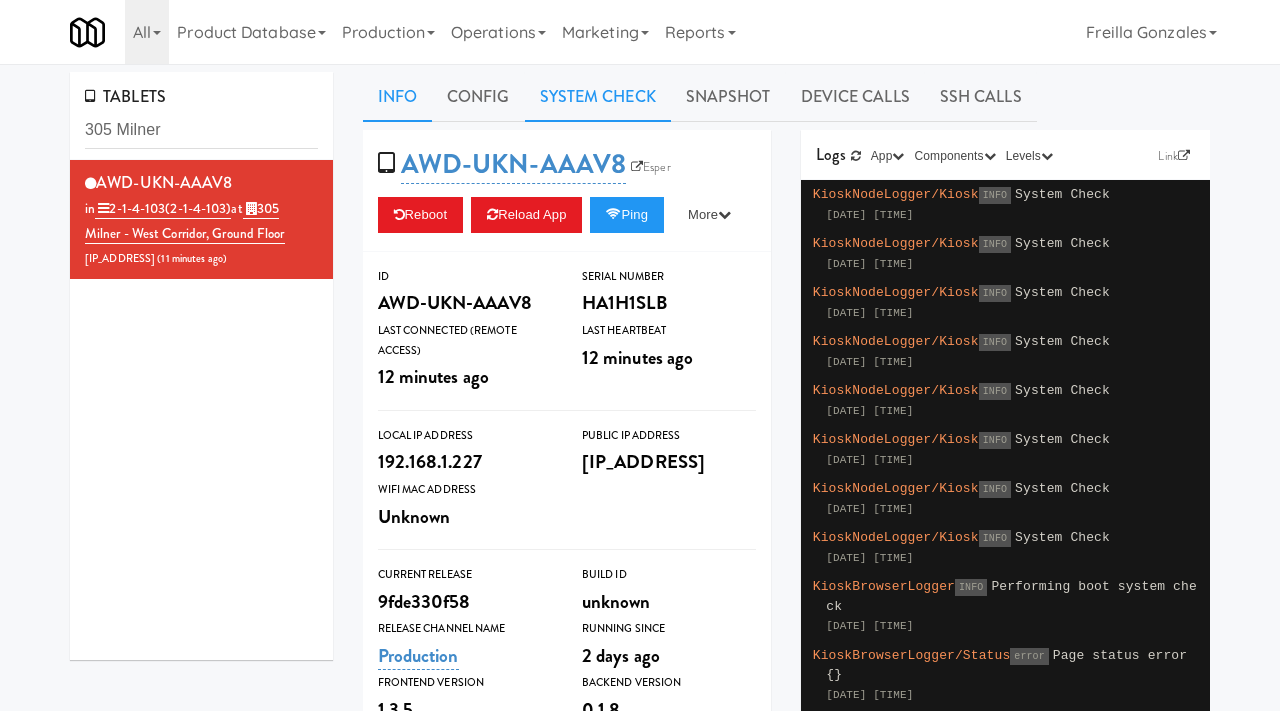 click on "System Check" at bounding box center [598, 97] 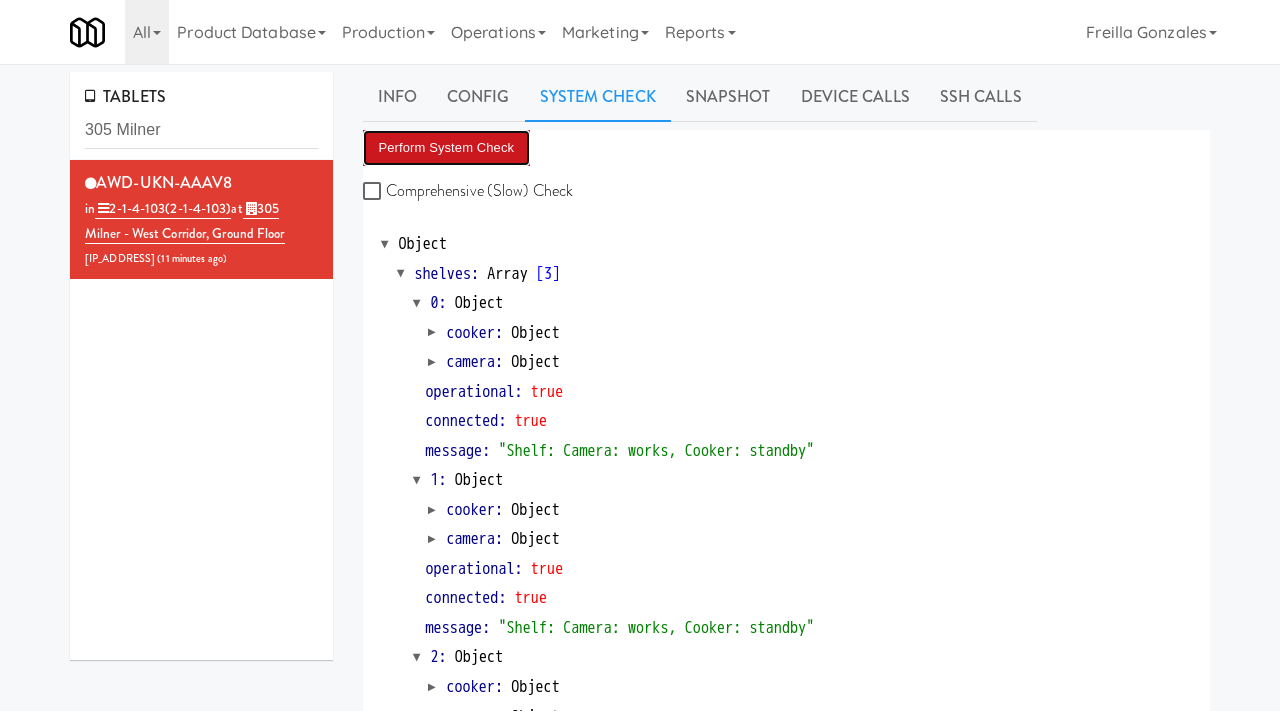 click on "Perform System Check" at bounding box center [447, 148] 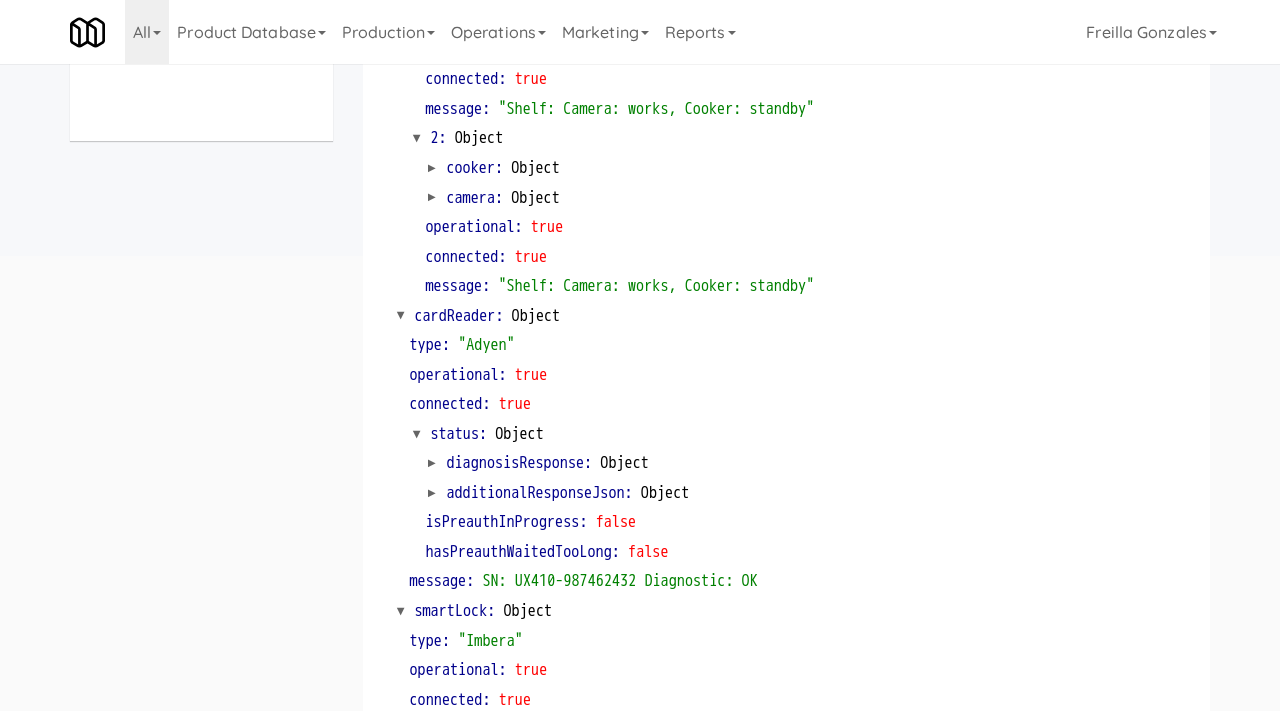 scroll, scrollTop: 0, scrollLeft: 0, axis: both 